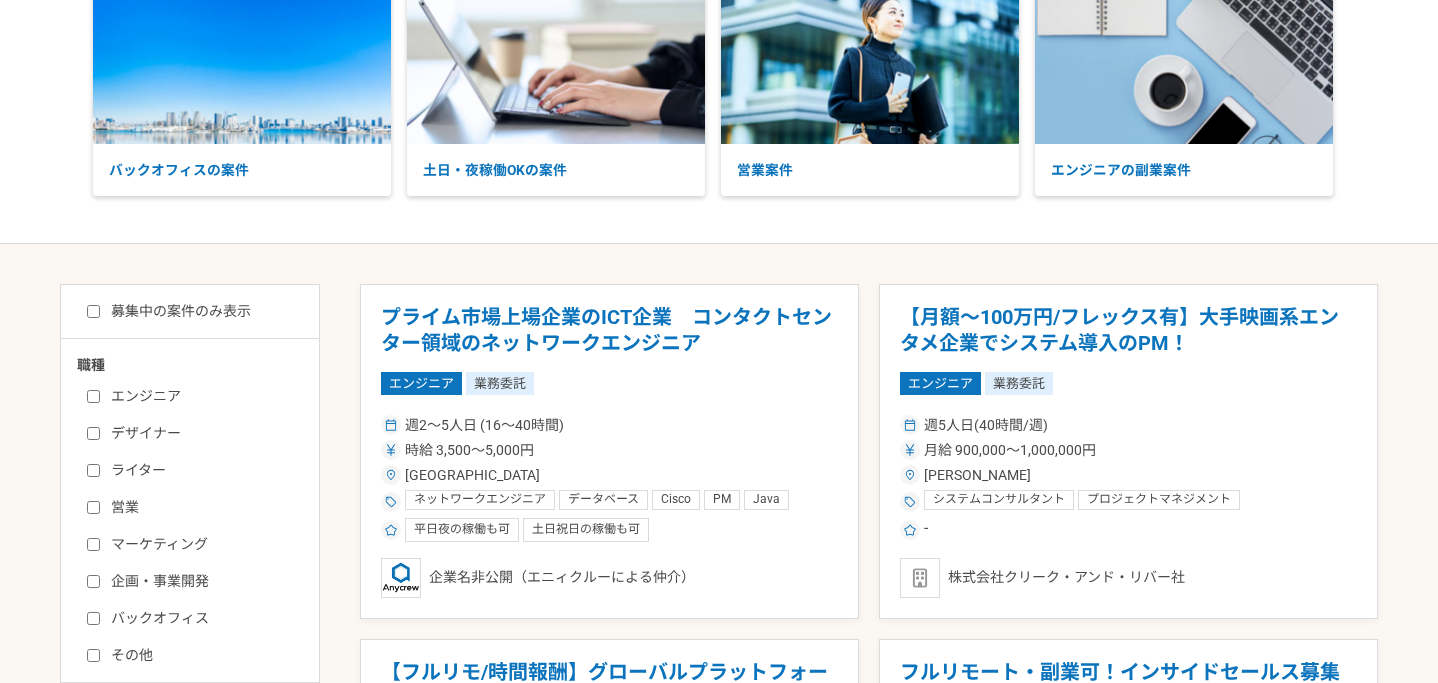 scroll, scrollTop: 200, scrollLeft: 0, axis: vertical 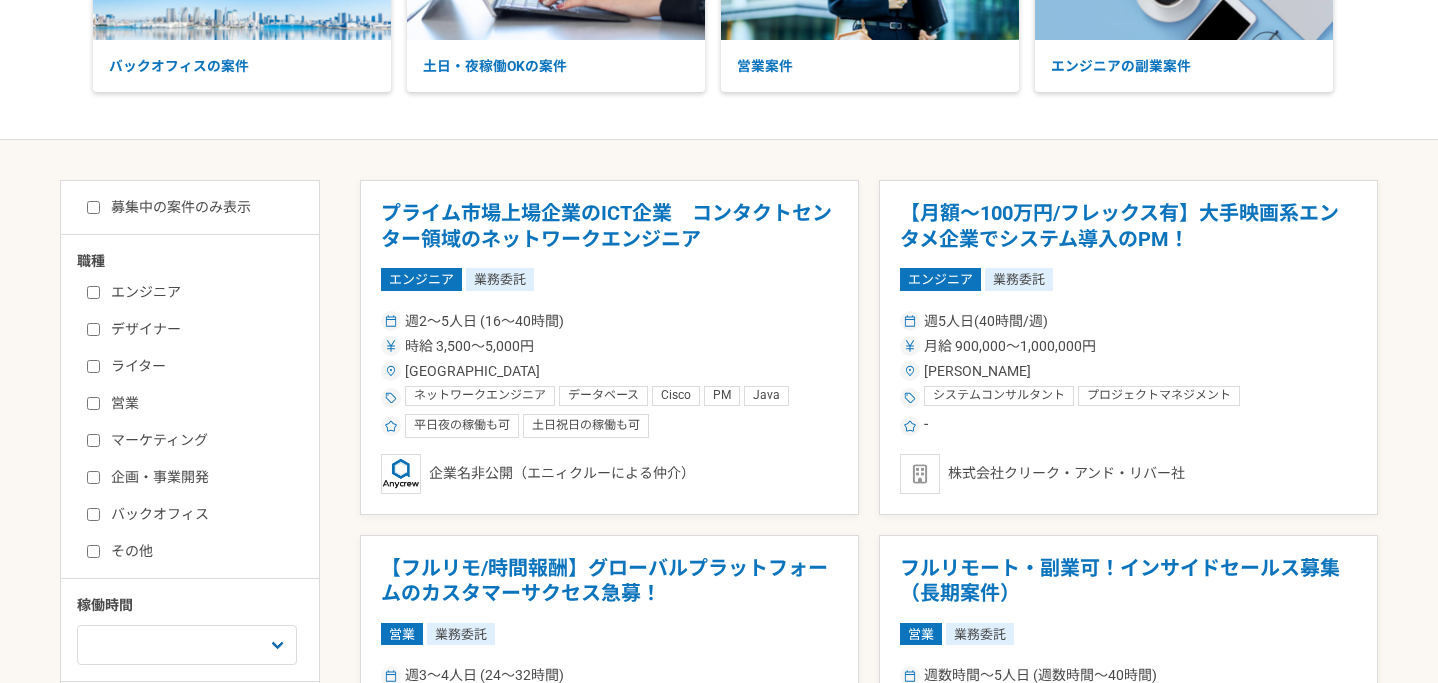 drag, startPoint x: 91, startPoint y: 439, endPoint x: 91, endPoint y: 474, distance: 35 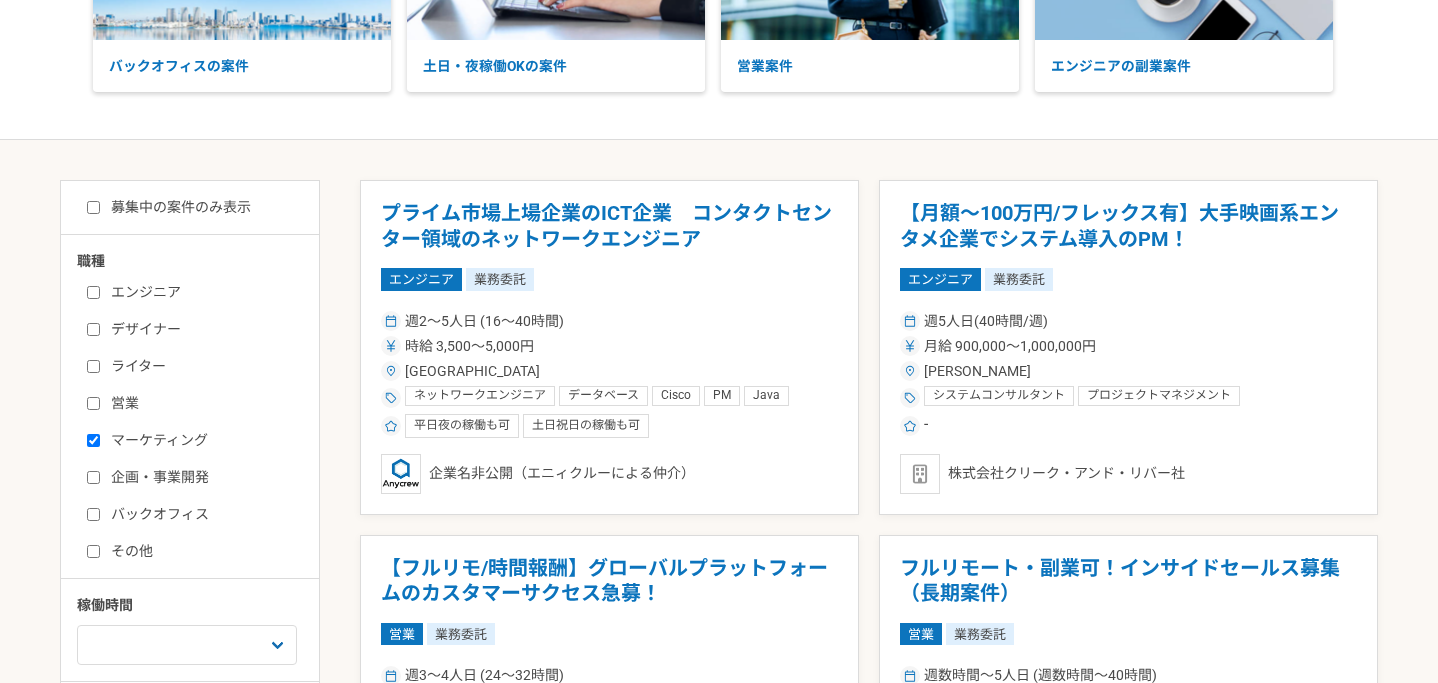 checkbox on "true" 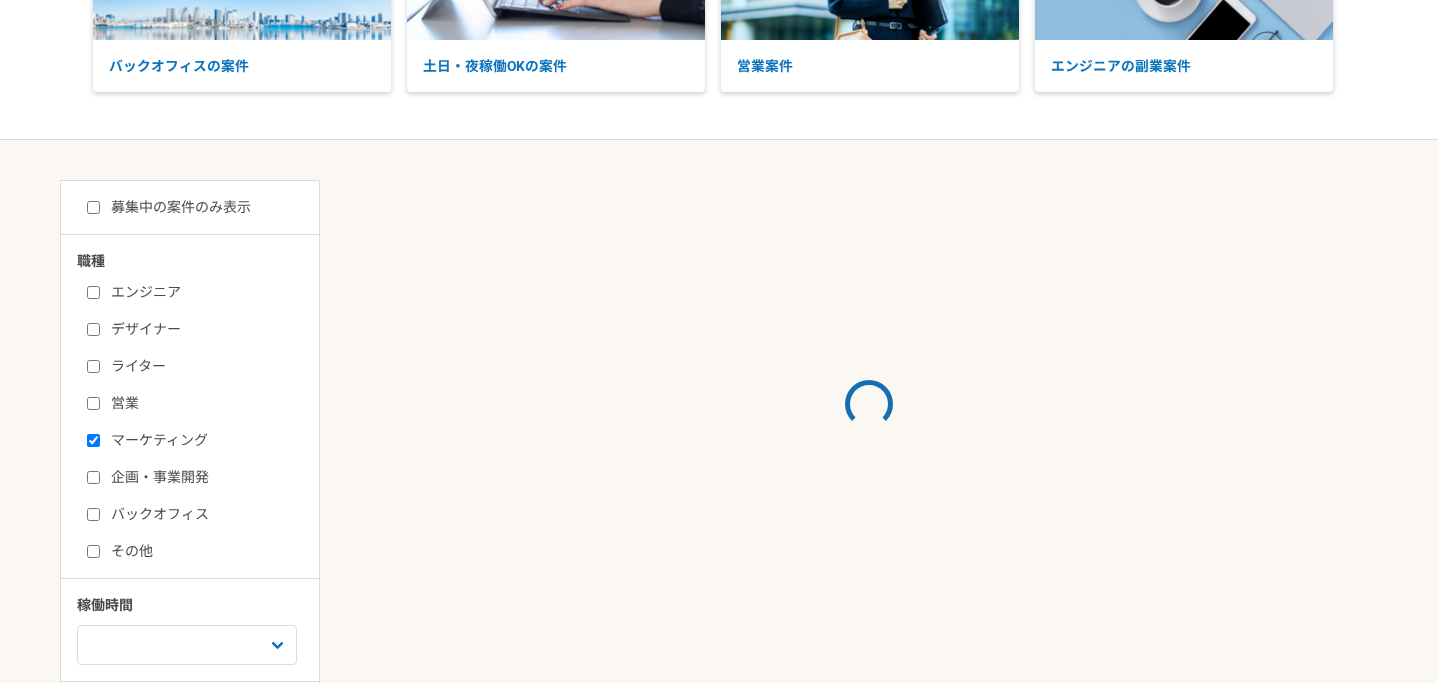 click on "企画・事業開発" at bounding box center (93, 477) 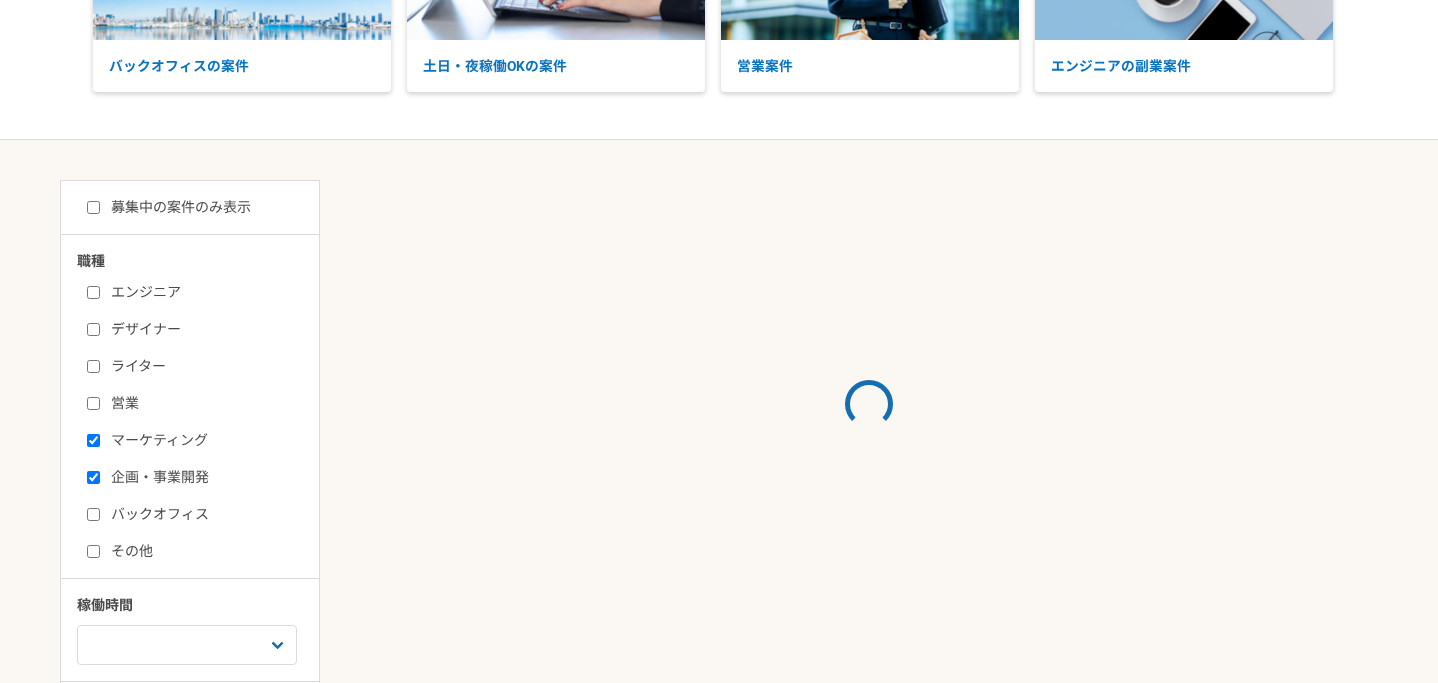 checkbox on "true" 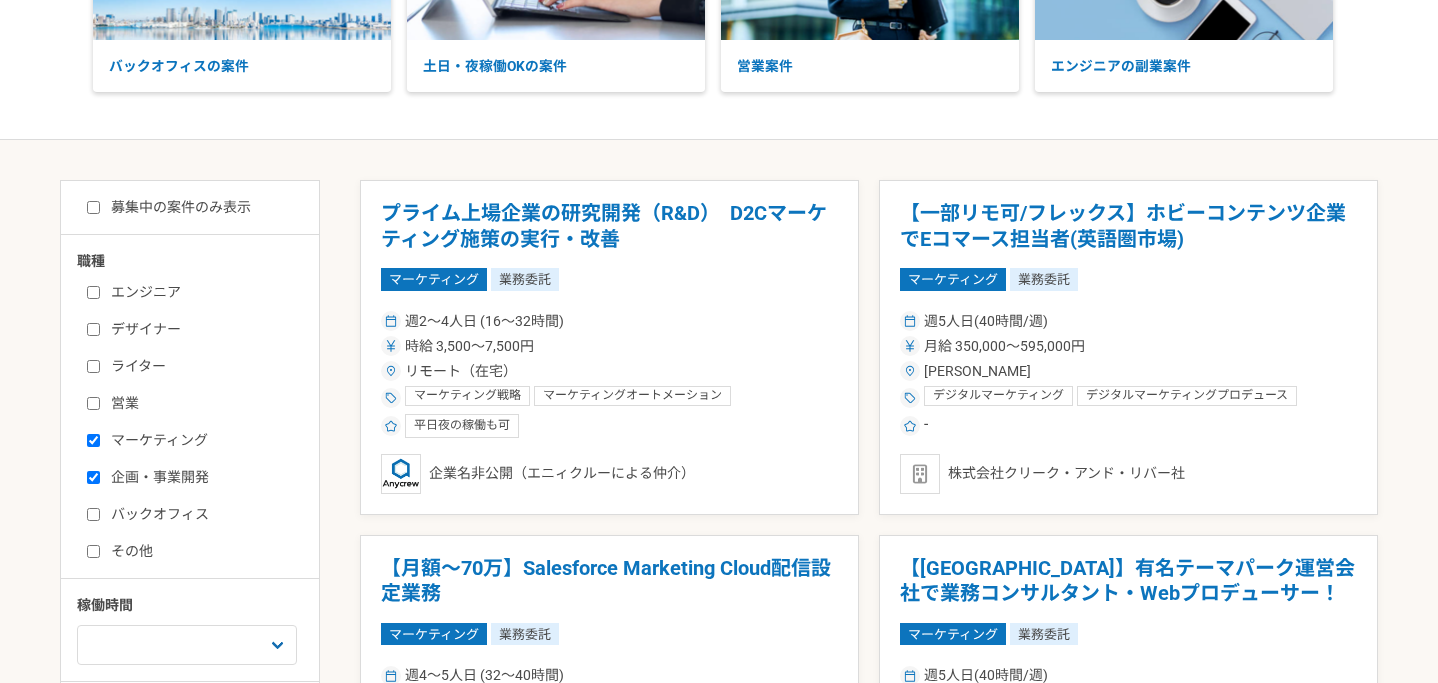 click on "その他" at bounding box center [93, 551] 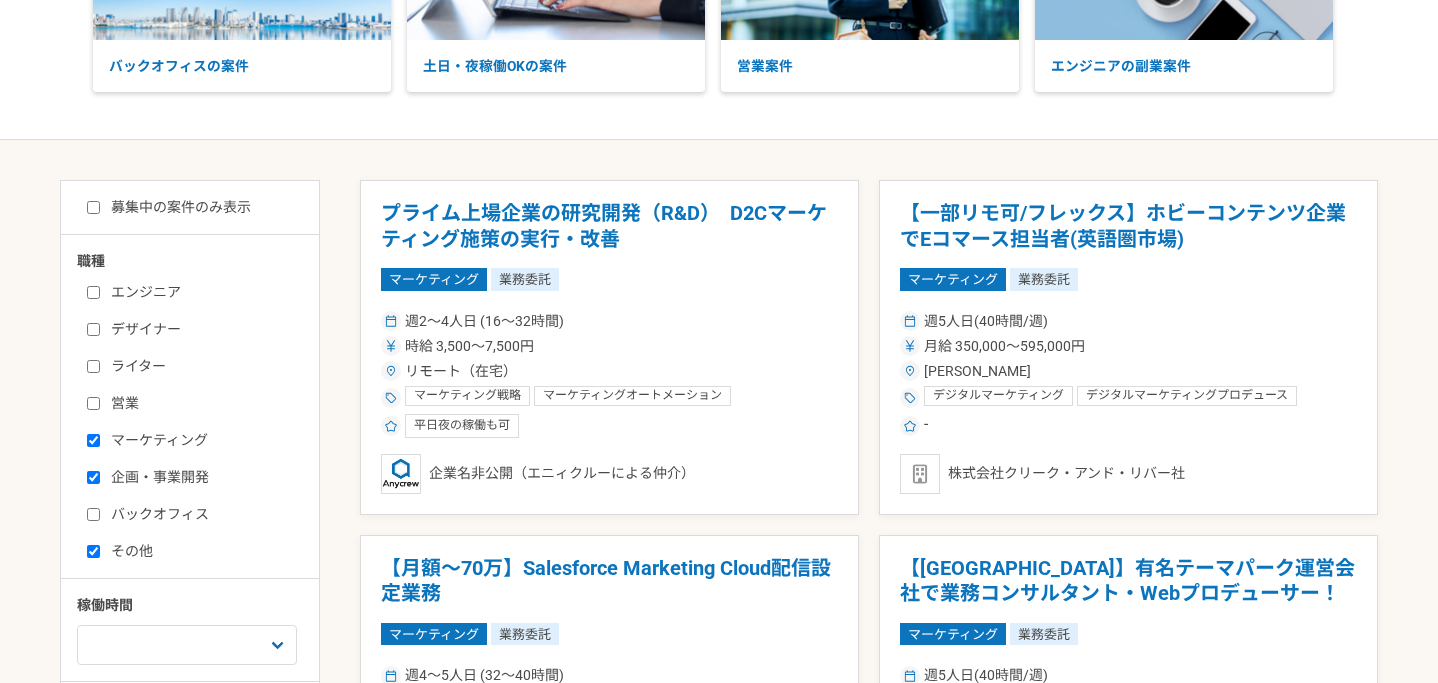 checkbox on "true" 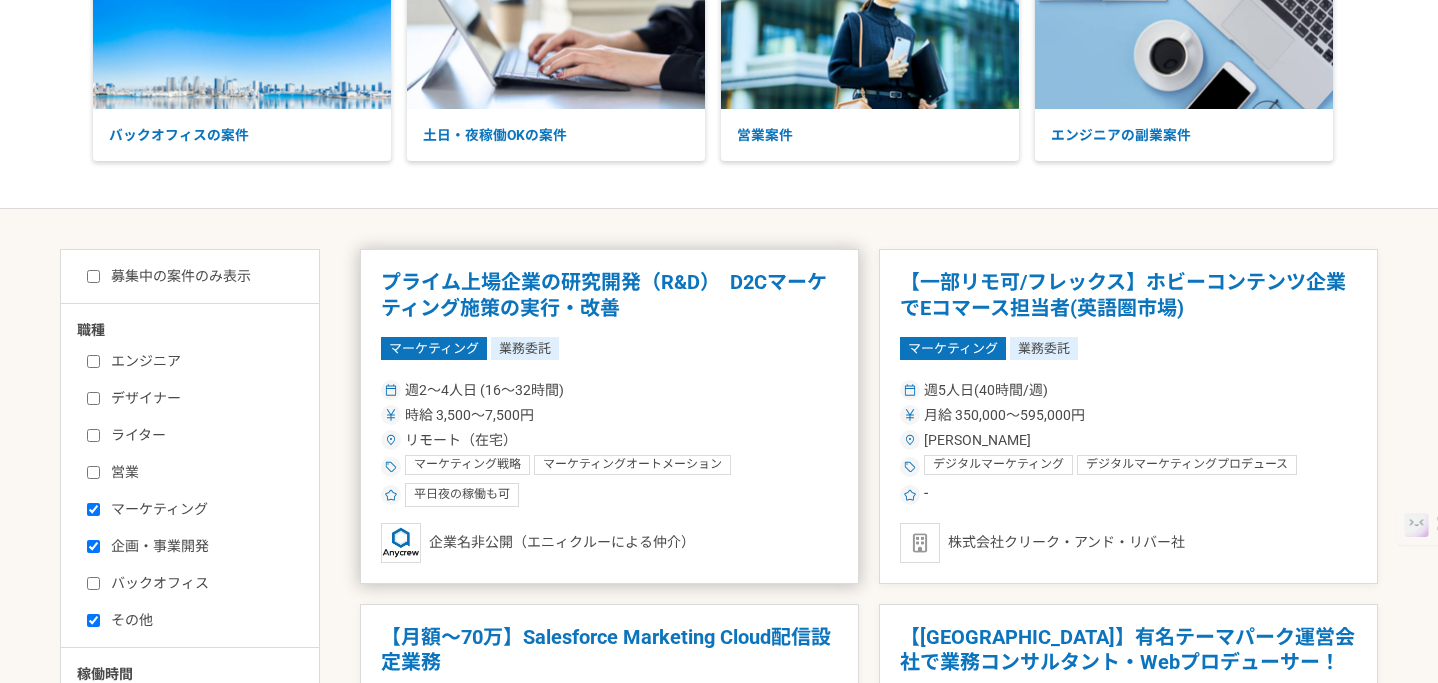 scroll, scrollTop: 200, scrollLeft: 0, axis: vertical 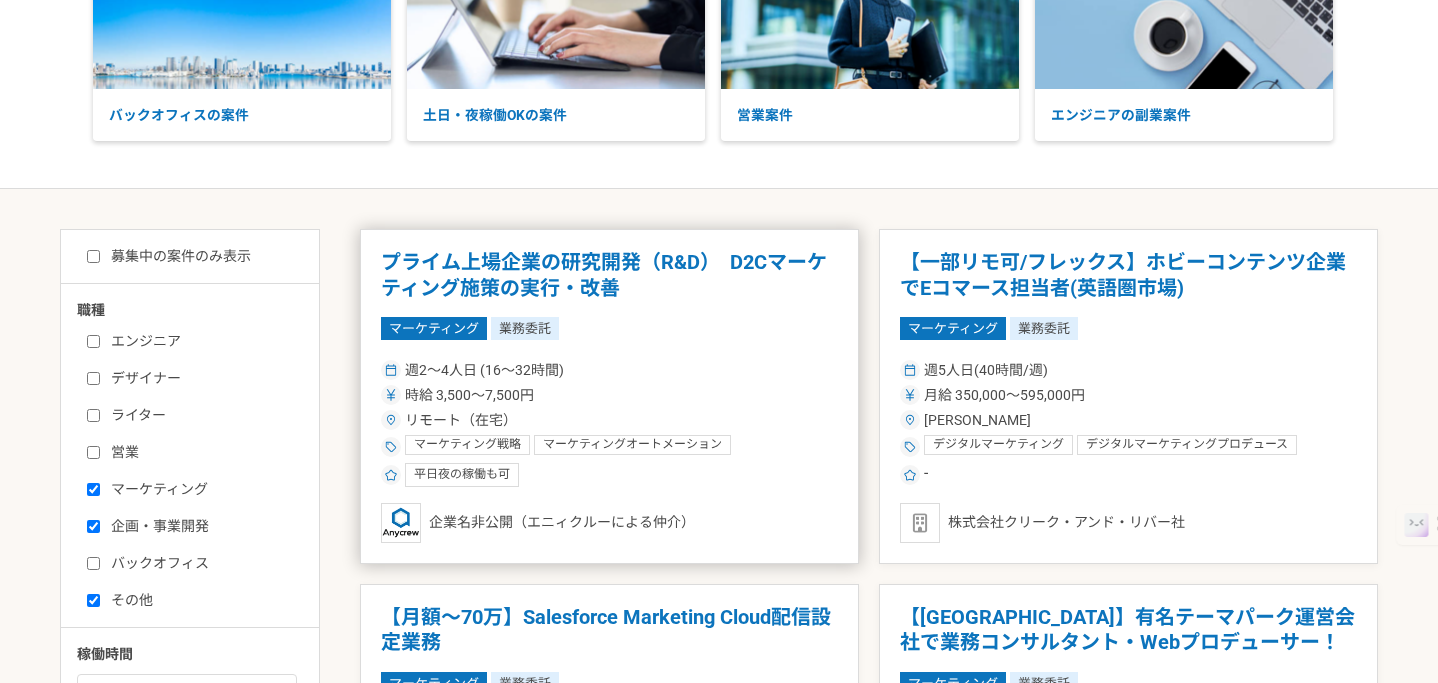 click on "プライム上場企業の研究開発（R&D）　D2Cマーケティング施策の実行・改善" at bounding box center (609, 275) 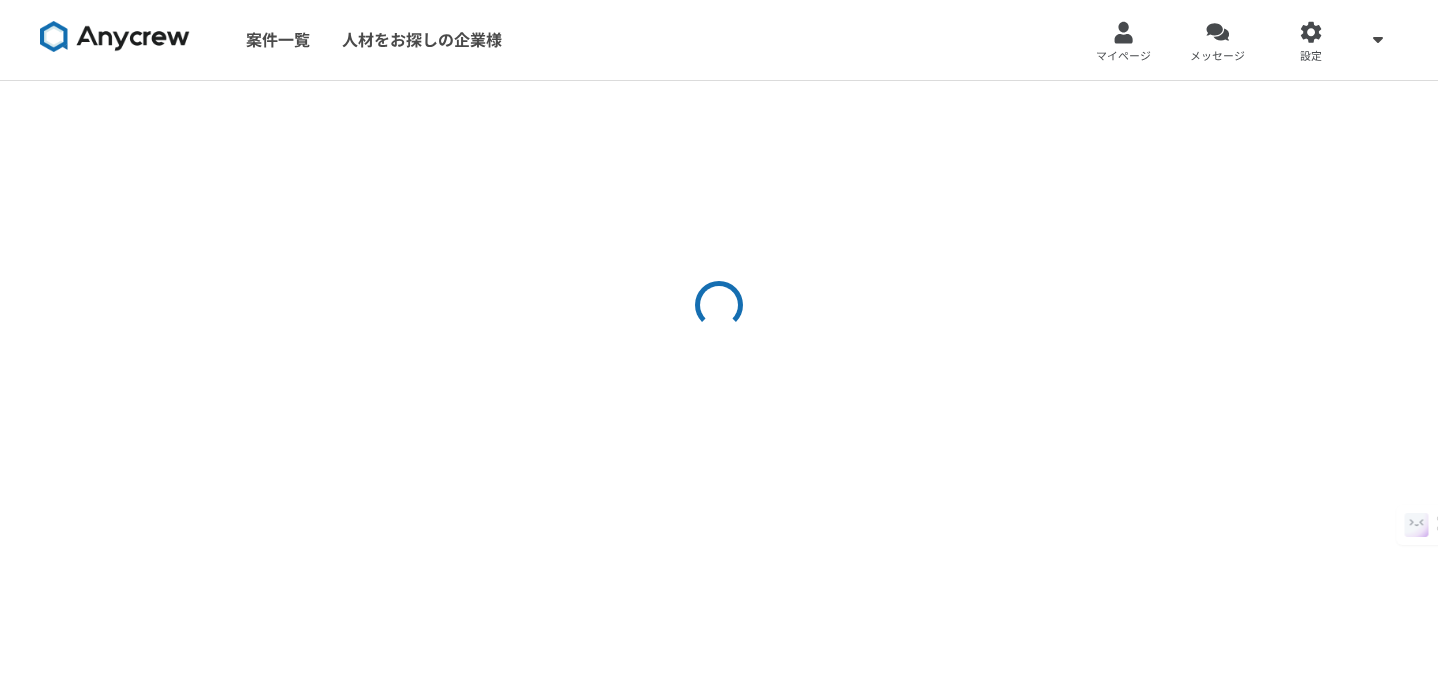 scroll, scrollTop: 0, scrollLeft: 0, axis: both 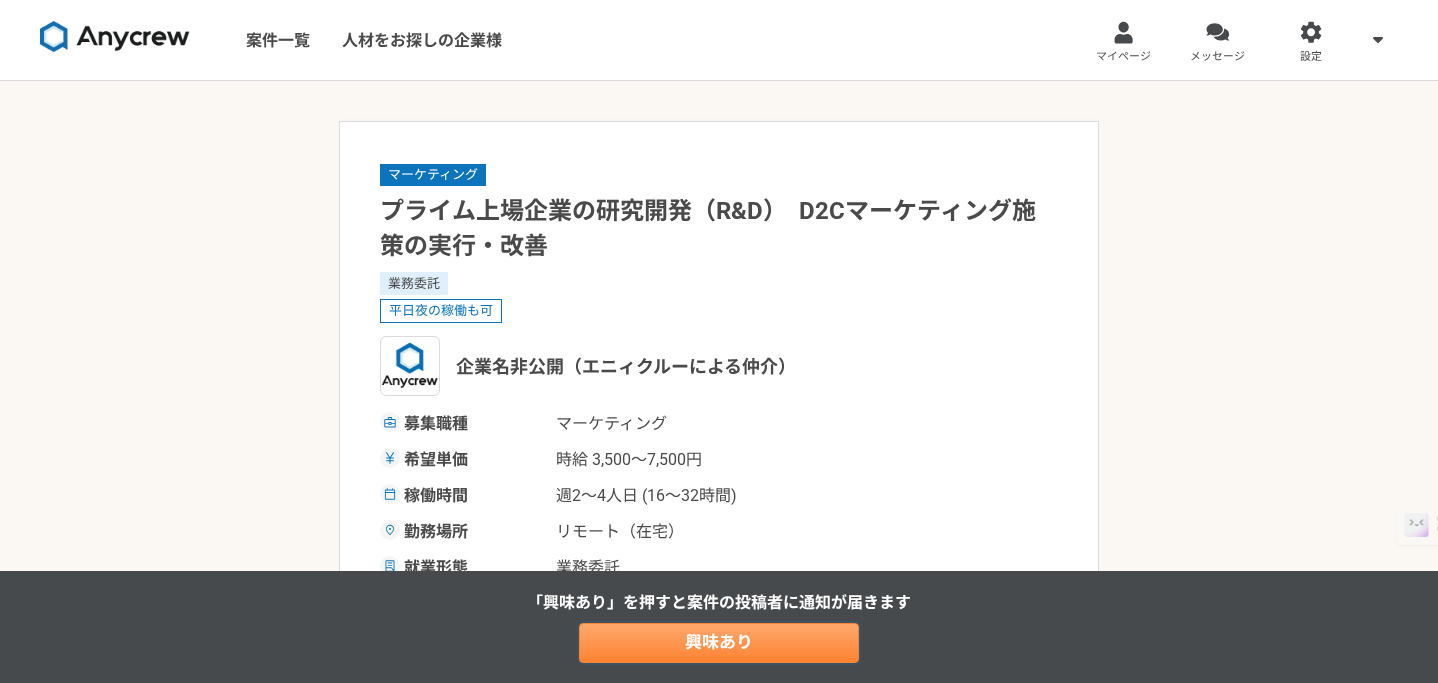 click on "興味あり" at bounding box center (719, 643) 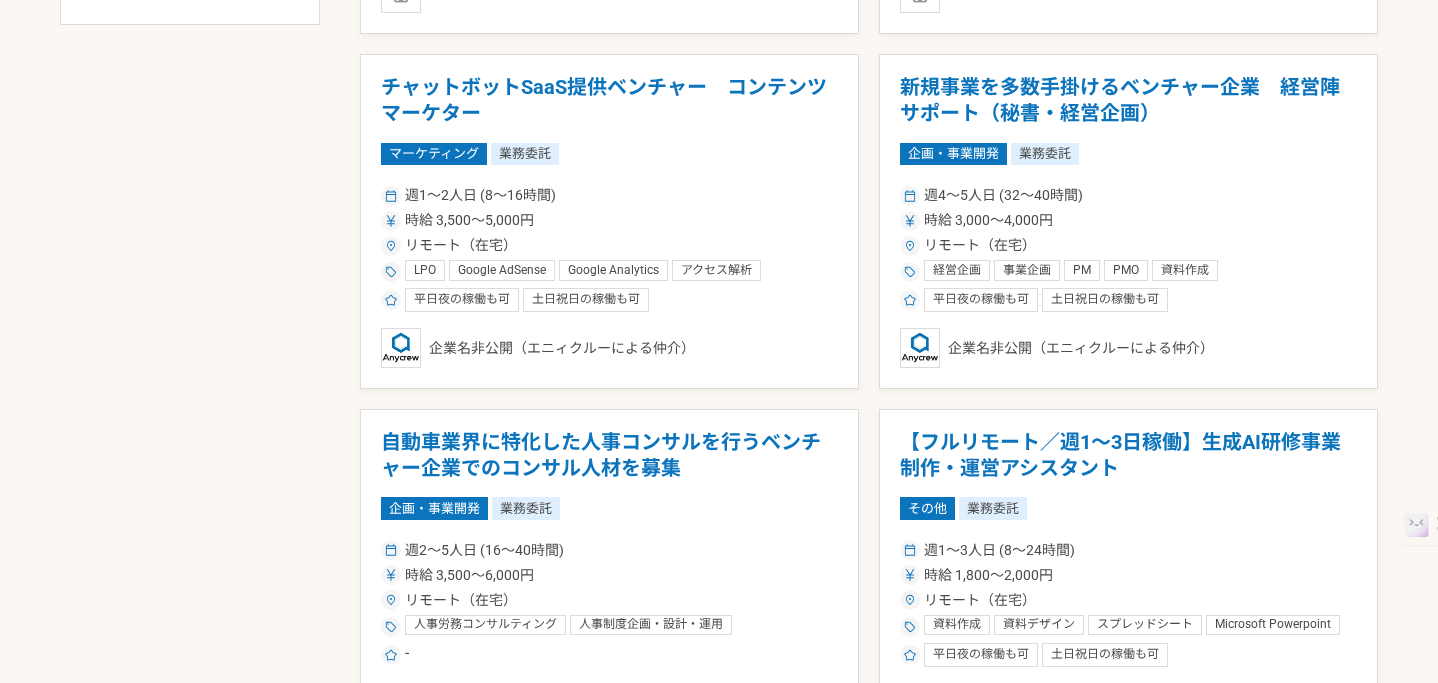 scroll, scrollTop: 1110, scrollLeft: 0, axis: vertical 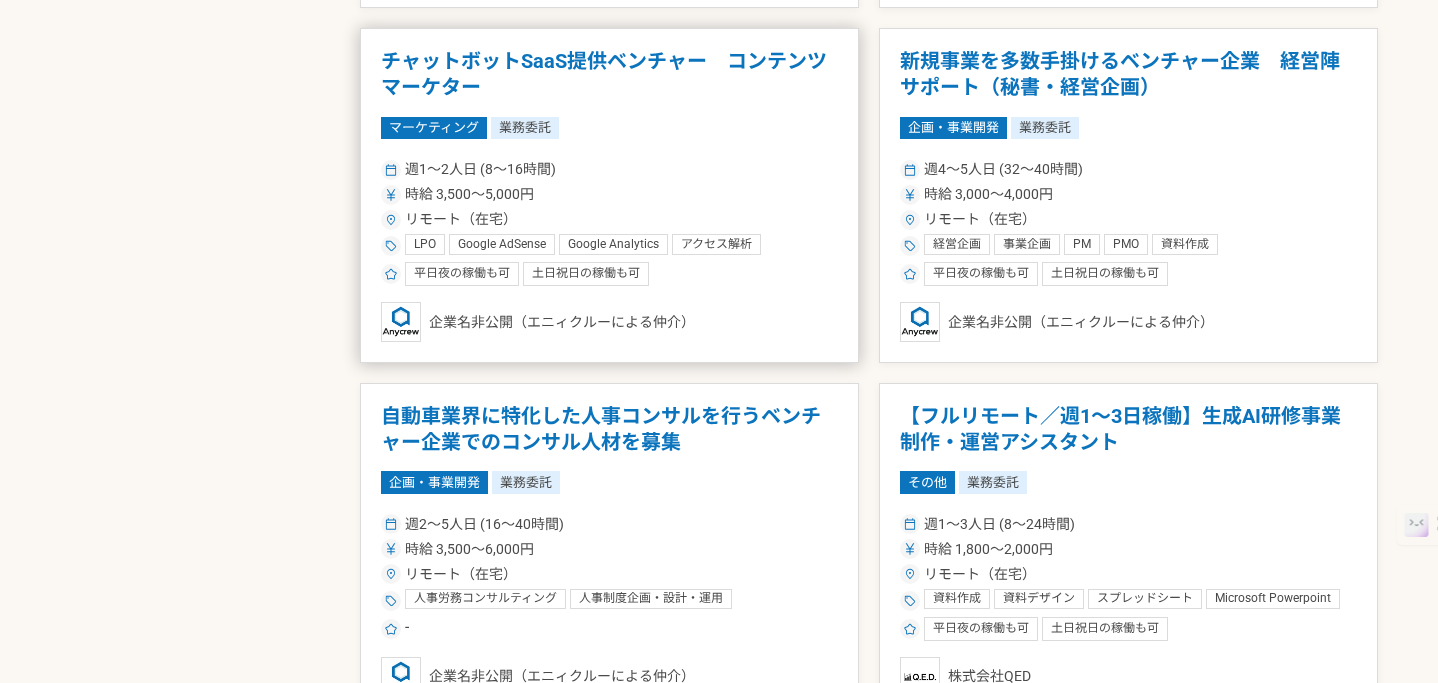 click on "チャットボットSaaS提供ベンチャー　コンテンツマーケター" at bounding box center [609, 74] 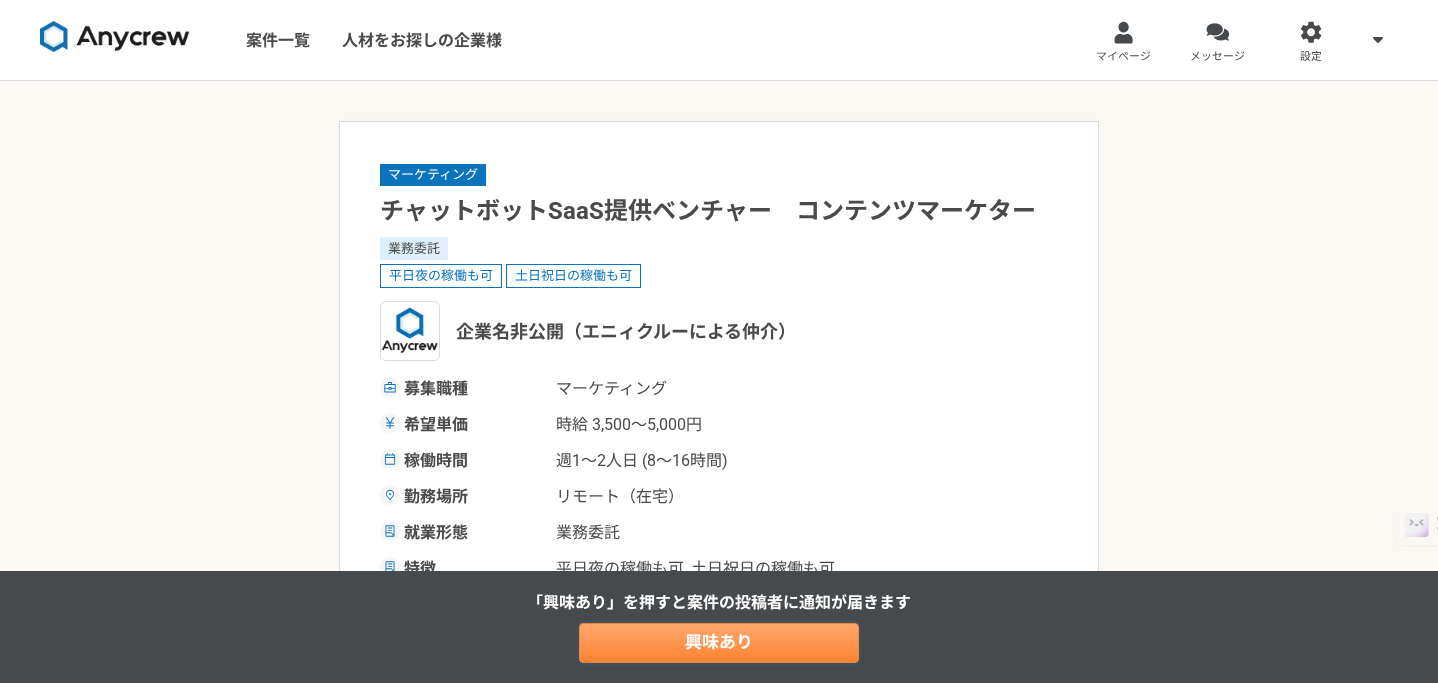 click on "興味あり" at bounding box center [719, 643] 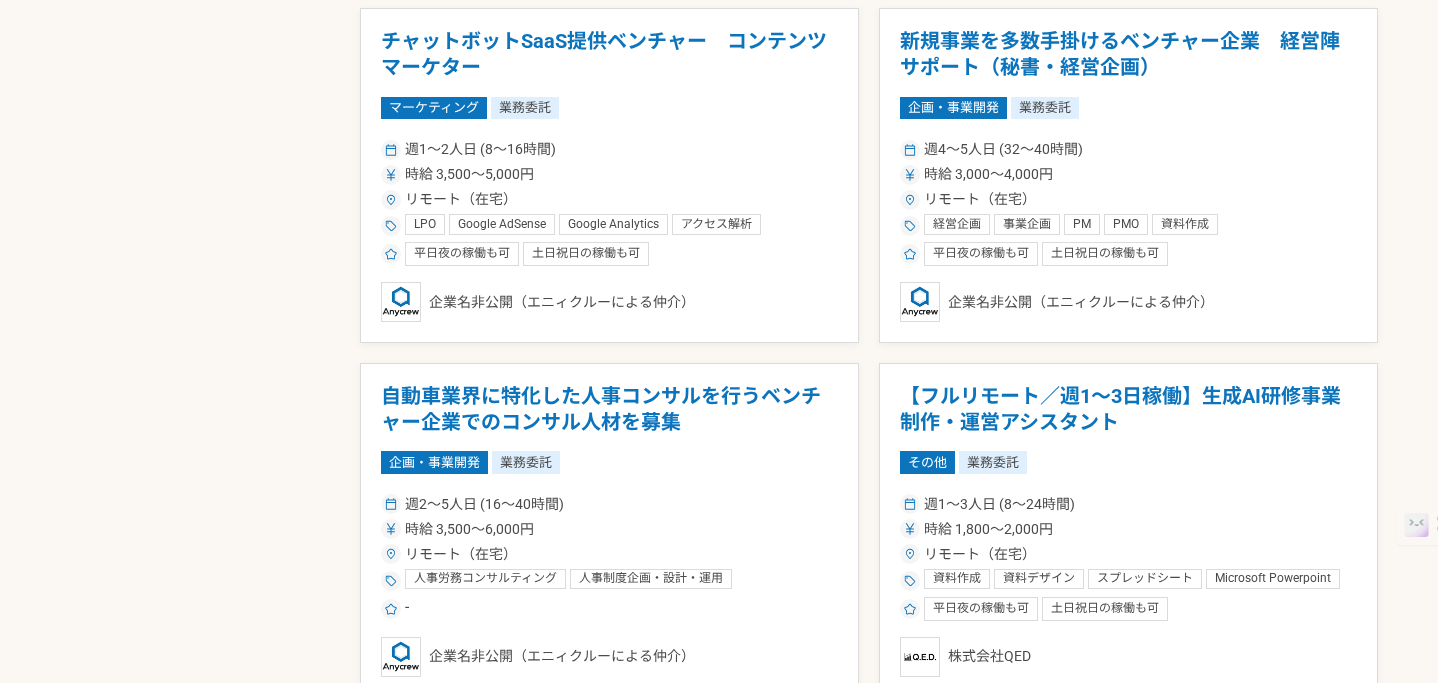 scroll, scrollTop: 1127, scrollLeft: 0, axis: vertical 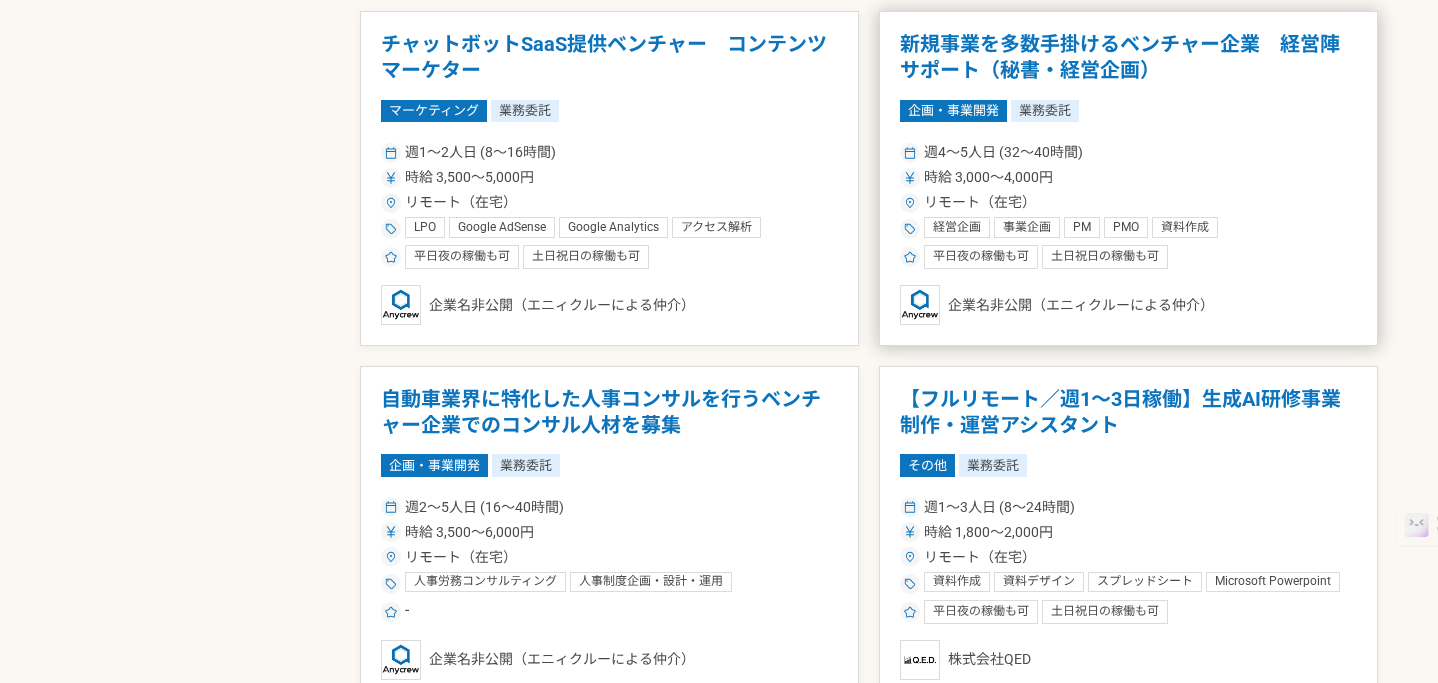 click on "新規事業を多数手掛けるベンチャー企業　経営陣サポート（秘書・経営企画）" at bounding box center (1128, 57) 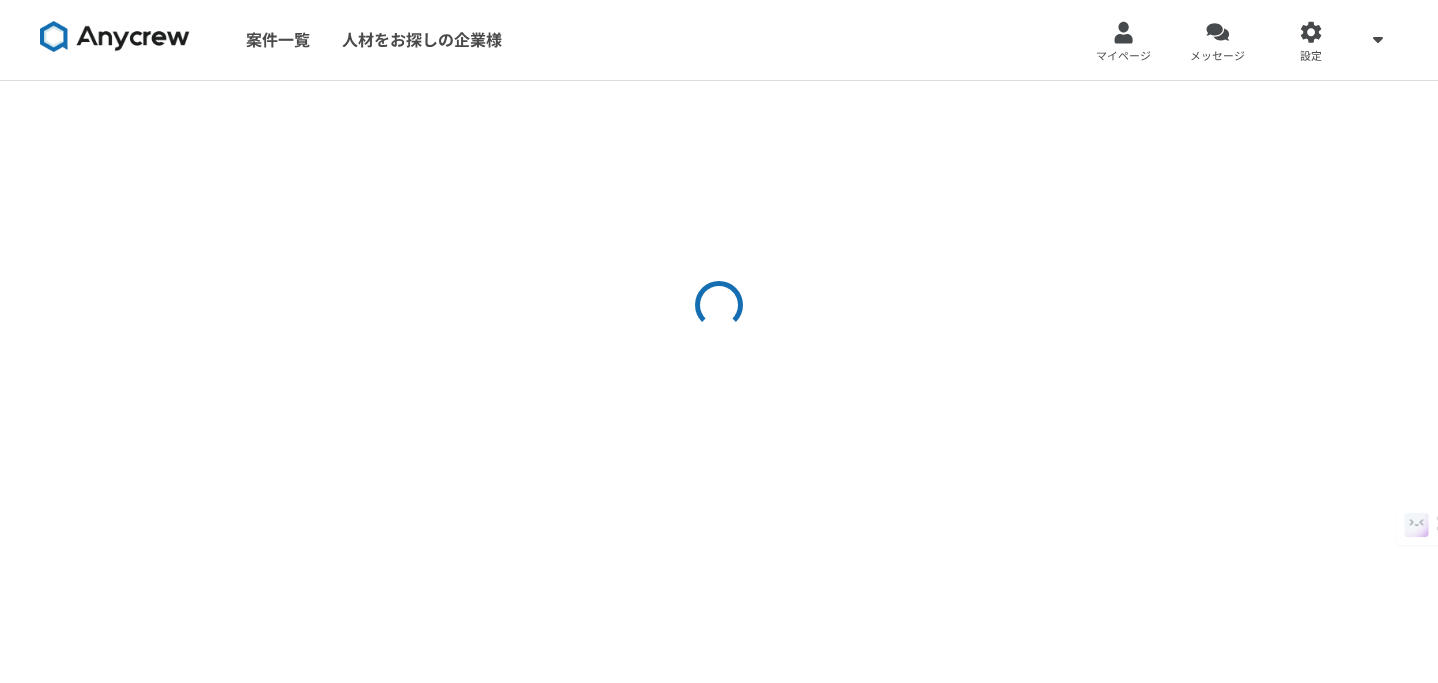 scroll, scrollTop: 0, scrollLeft: 0, axis: both 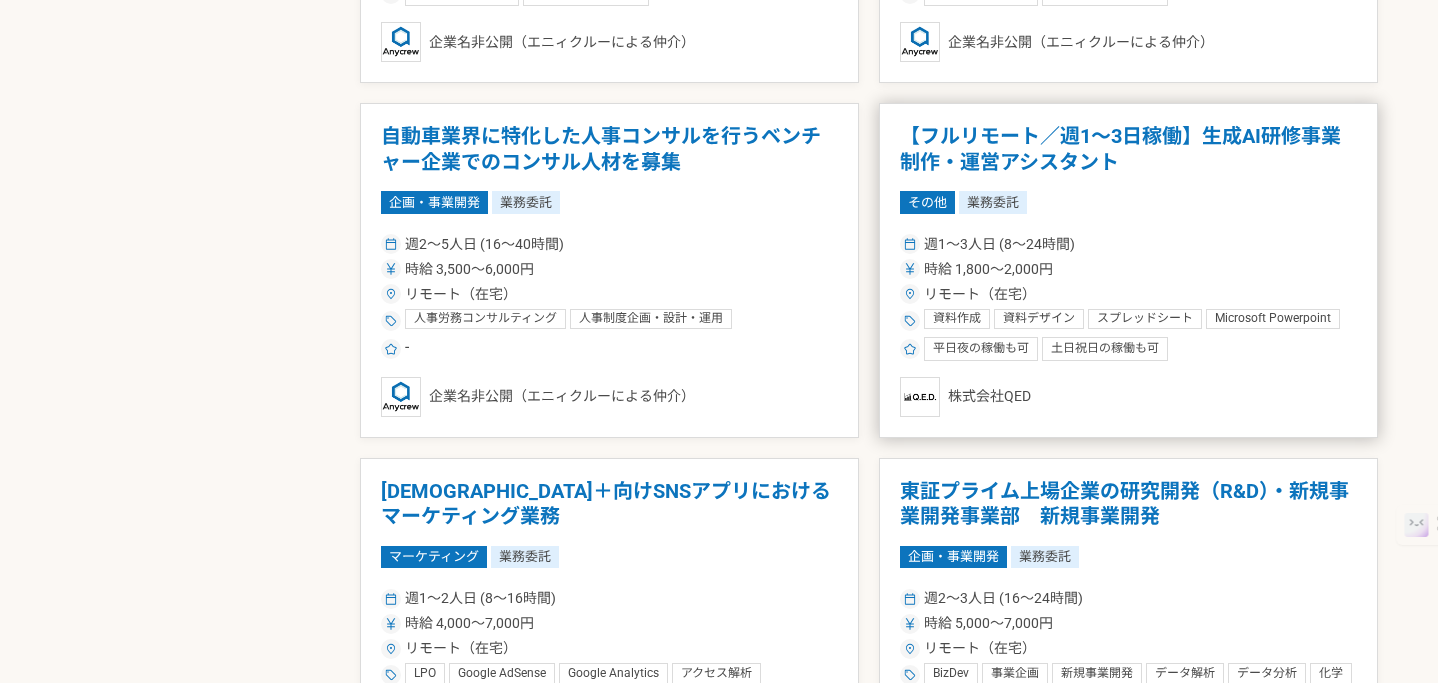 click on "【フルリモート／週1～3日稼働】生成AI研修事業 制作・運営アシスタント" at bounding box center [1128, 149] 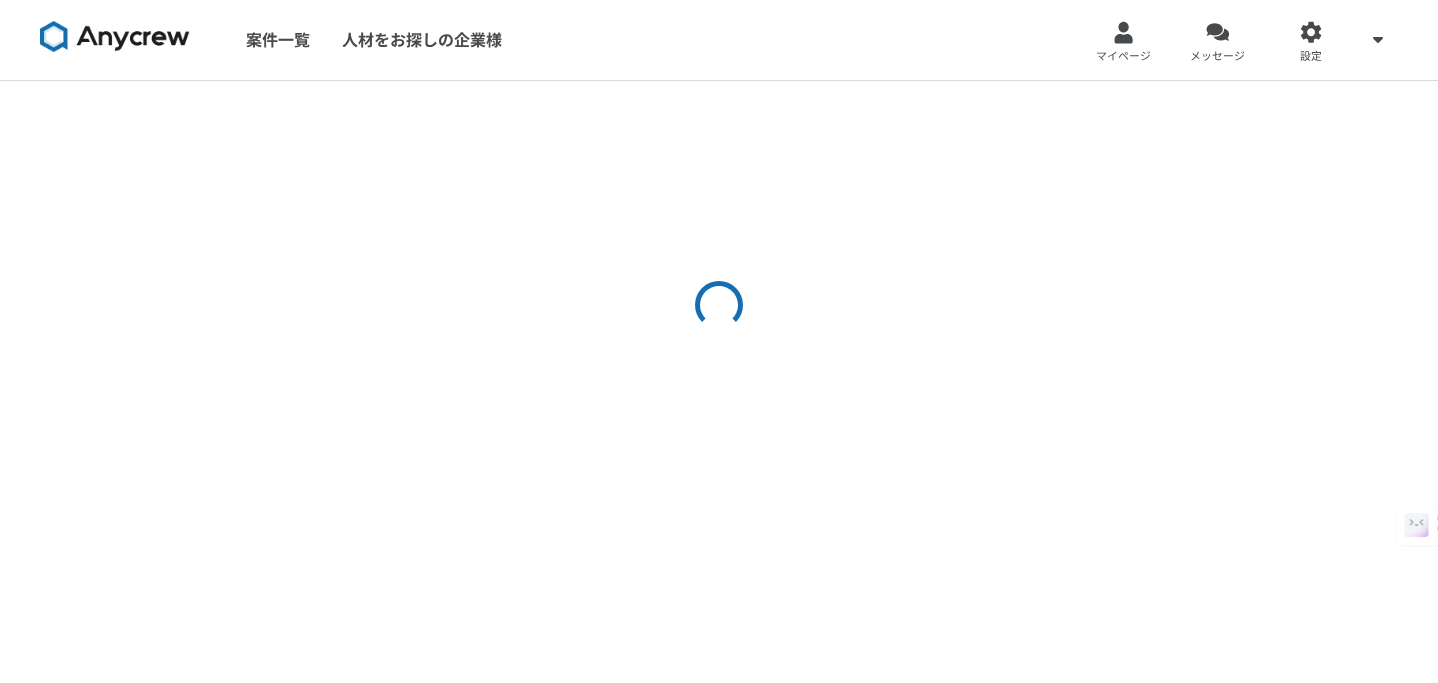 scroll, scrollTop: 0, scrollLeft: 0, axis: both 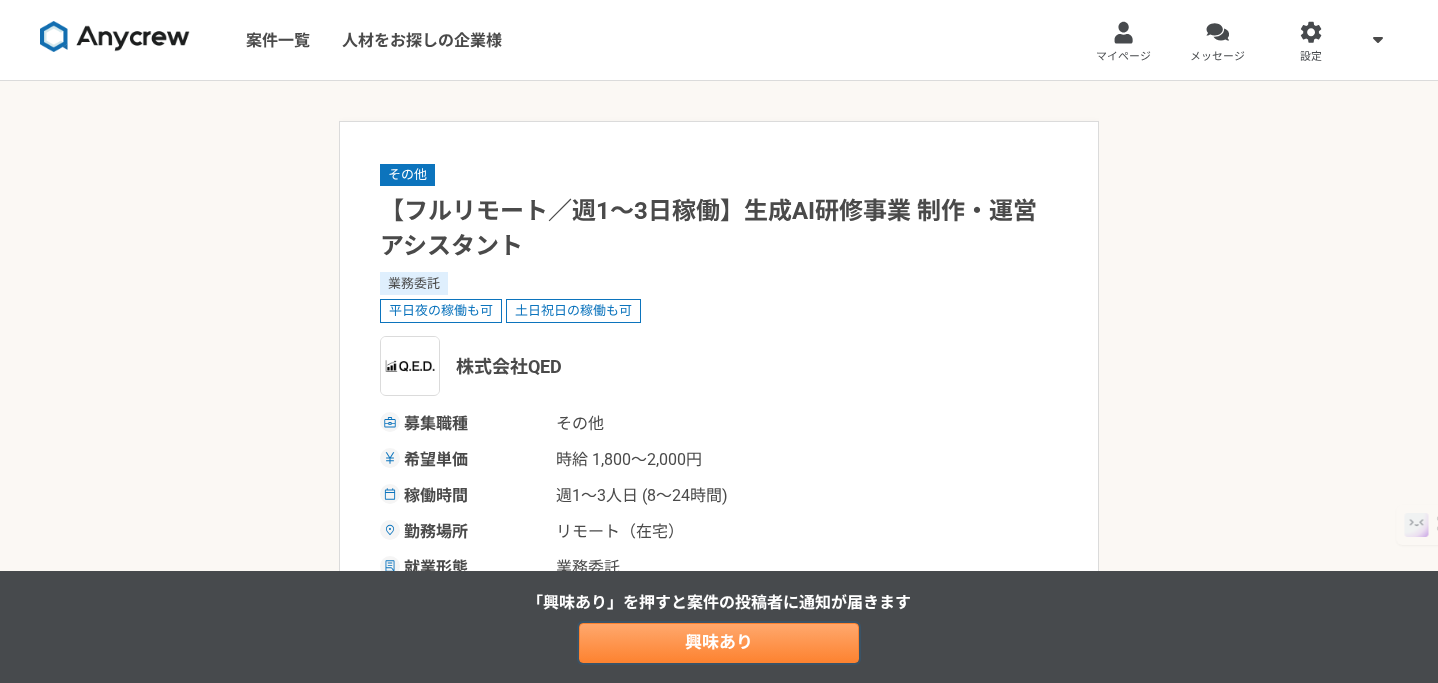 click on "興味あり" at bounding box center (719, 643) 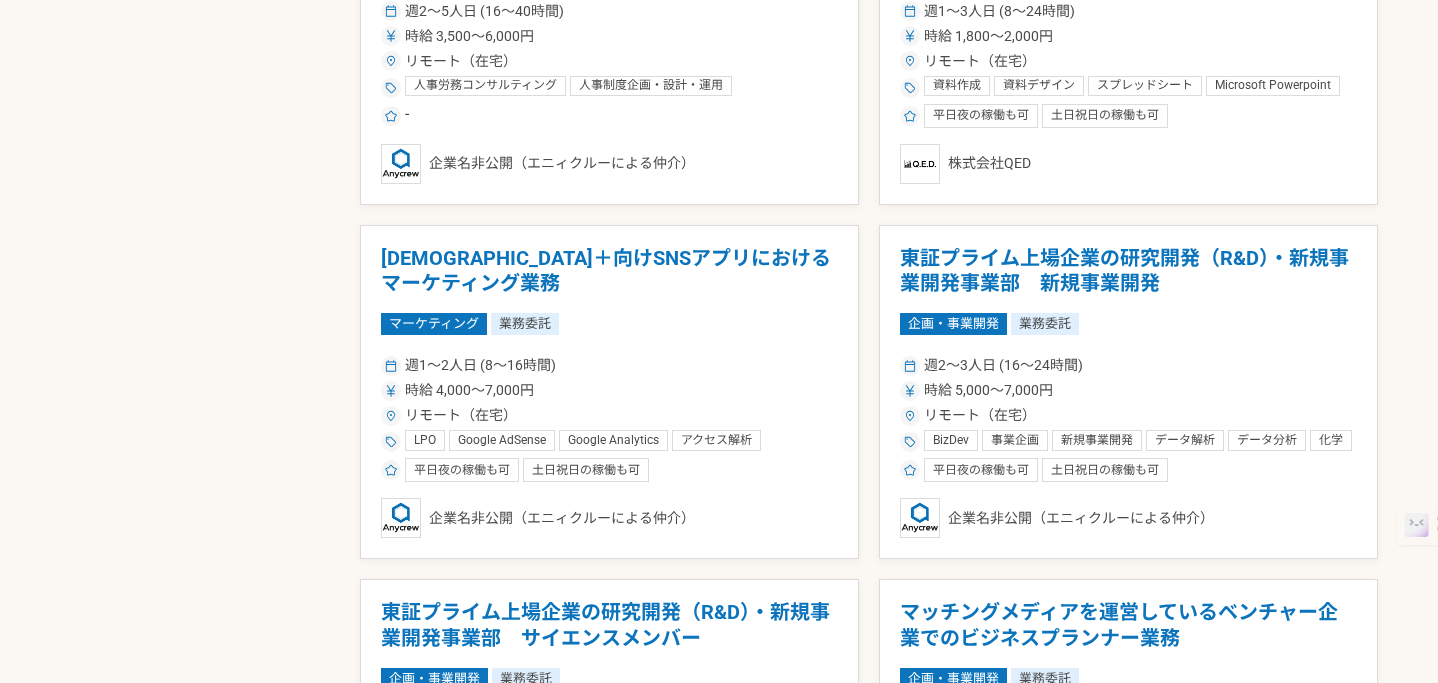 scroll, scrollTop: 1661, scrollLeft: 0, axis: vertical 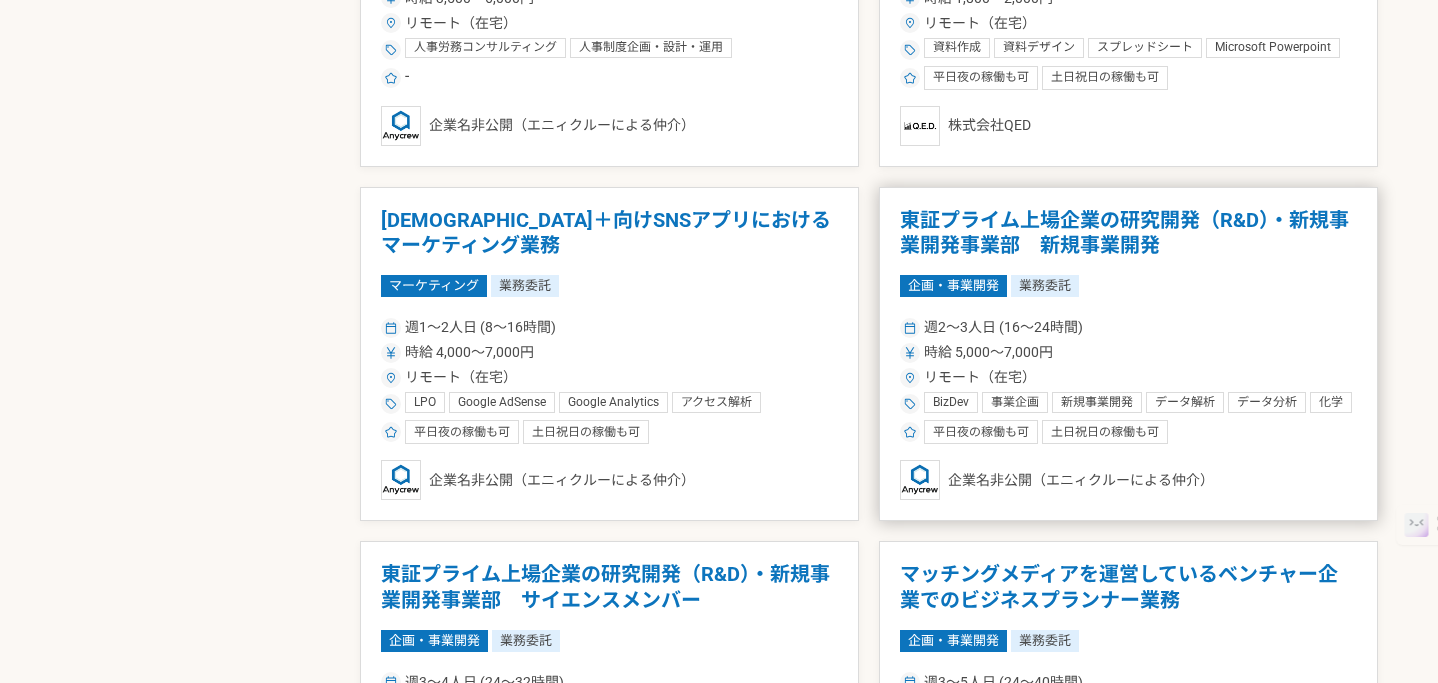click on "東証プライム上場企業の研究開発（R&D）・新規事業開発事業部　新規事業開発" at bounding box center (1128, 233) 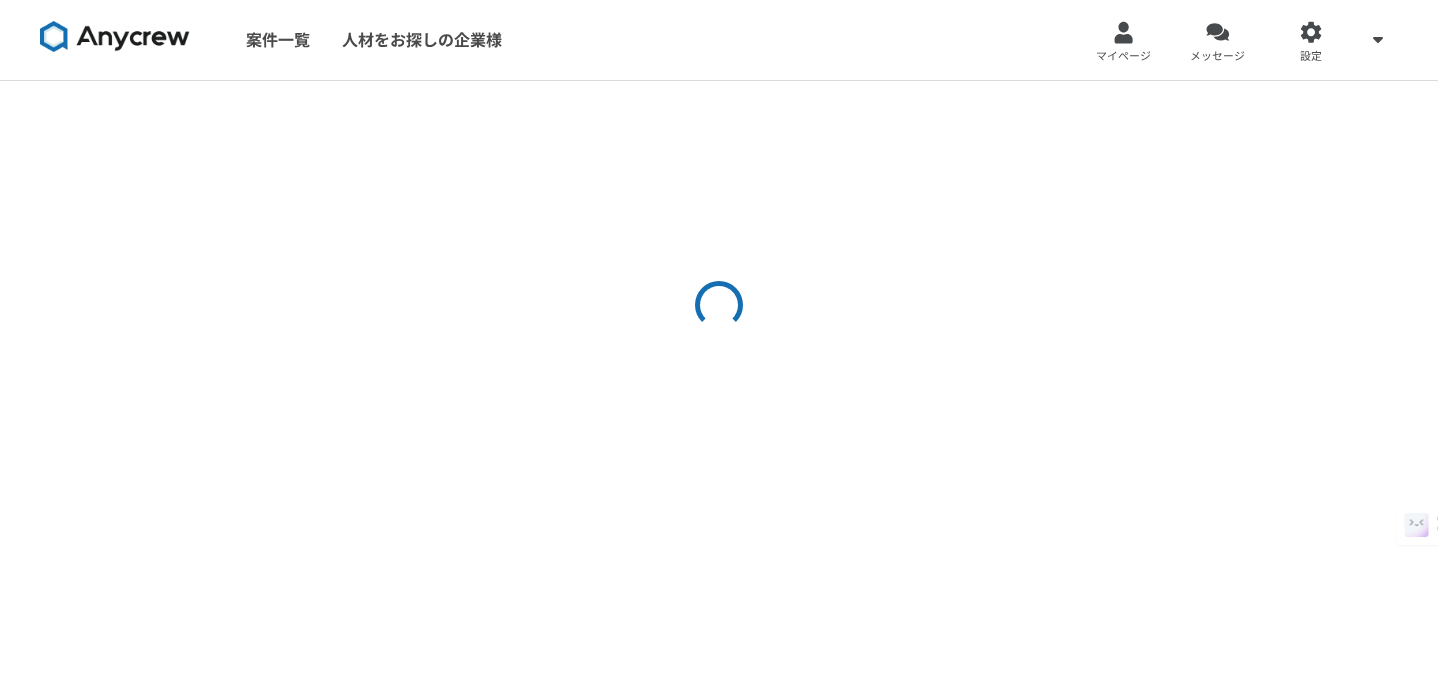 scroll, scrollTop: 0, scrollLeft: 0, axis: both 